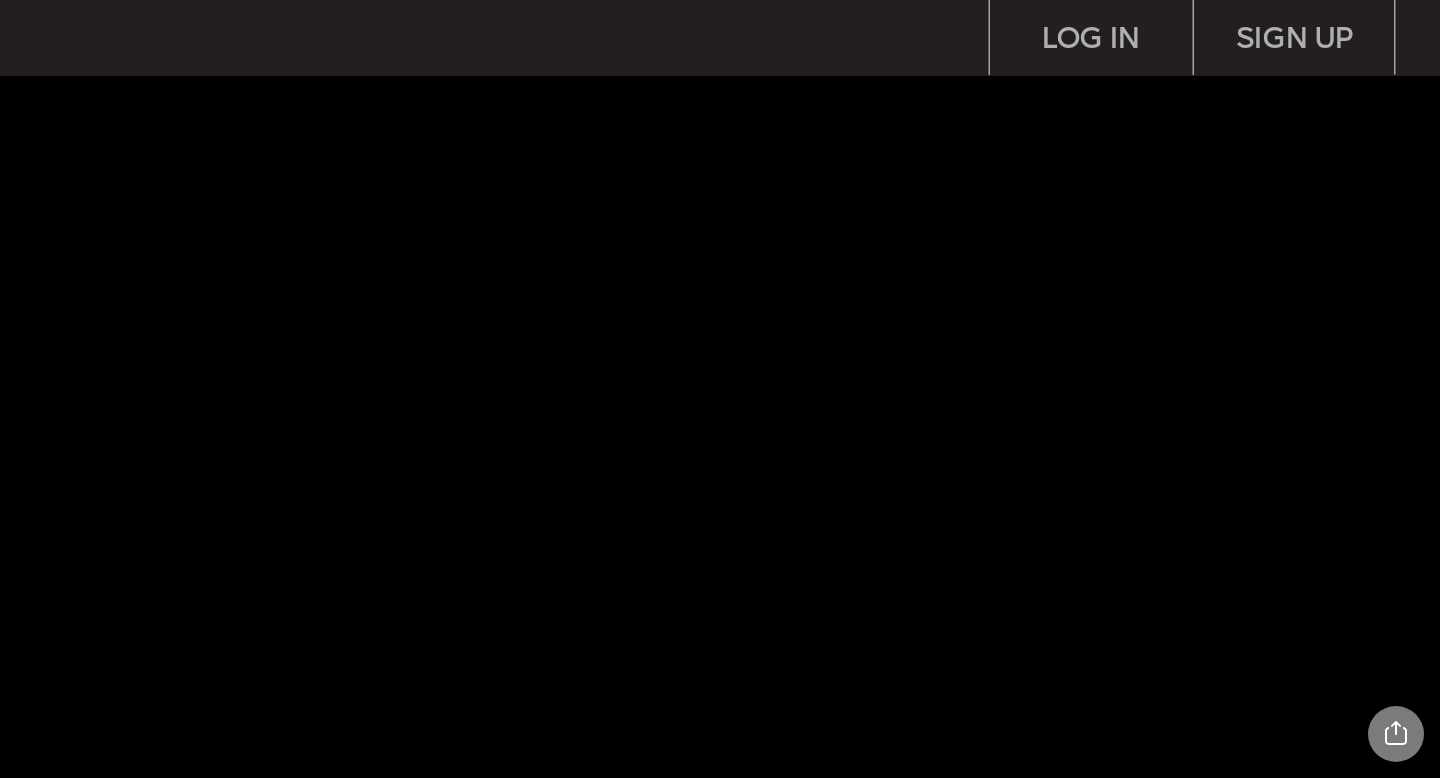 scroll, scrollTop: 0, scrollLeft: 0, axis: both 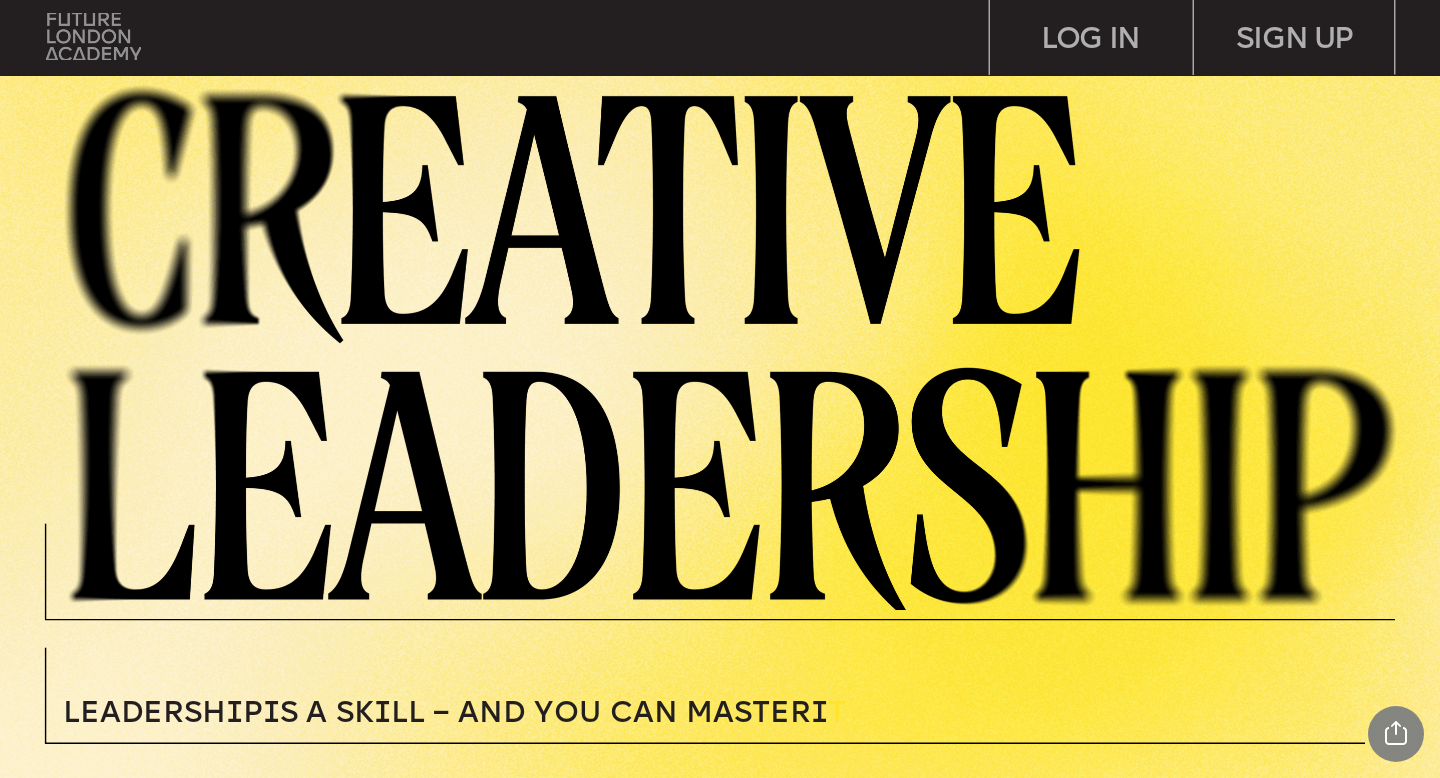 click at bounding box center [93, 37] 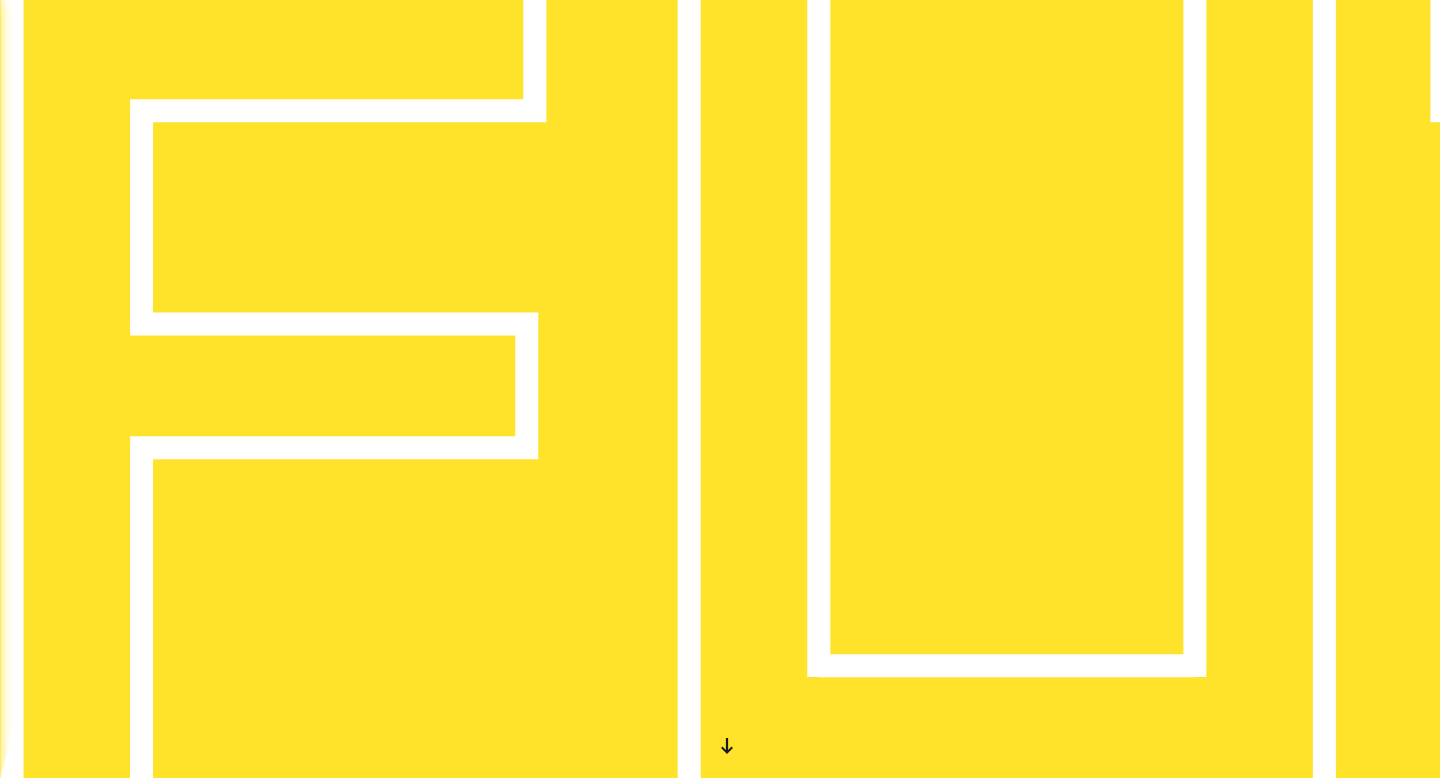 scroll, scrollTop: 0, scrollLeft: 0, axis: both 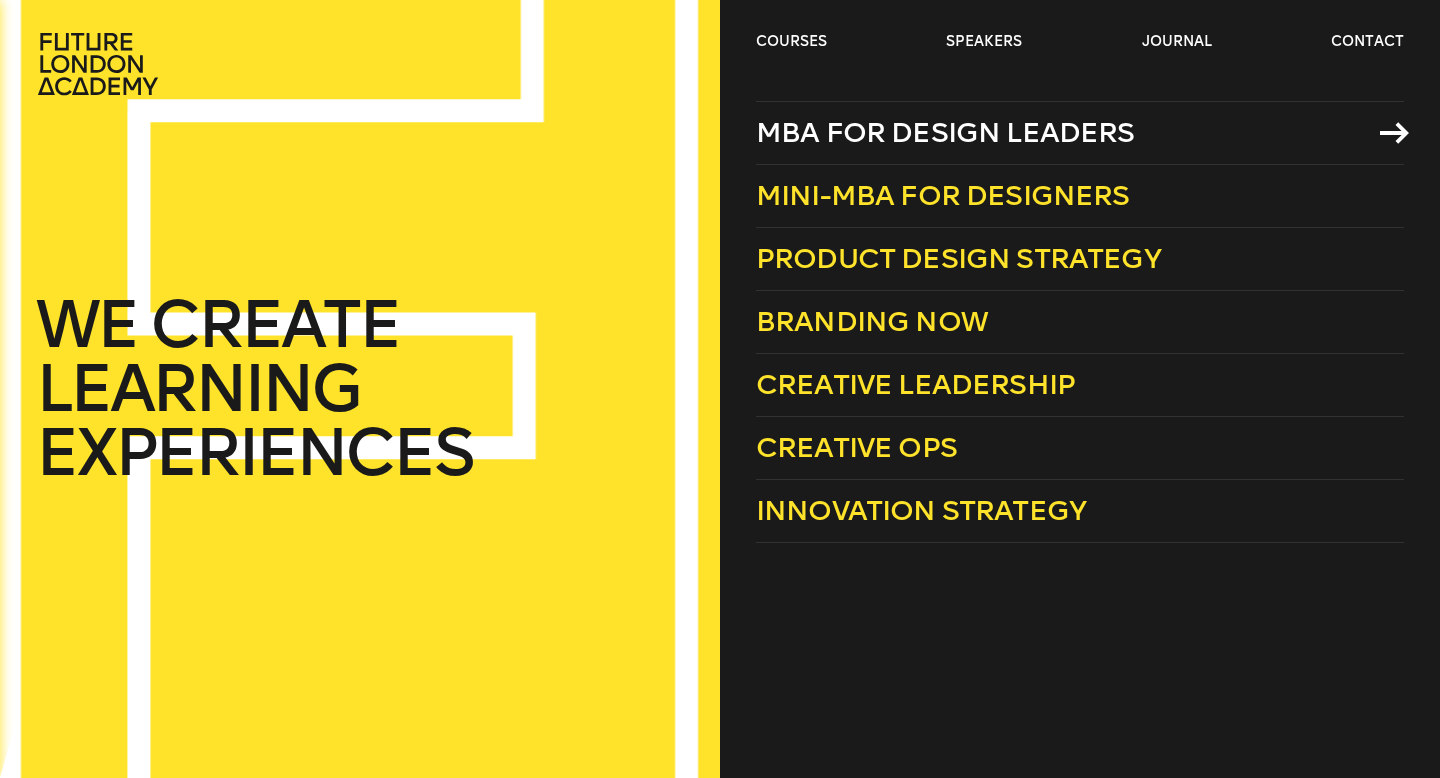 click on "MBA for Design Leaders" at bounding box center [945, 132] 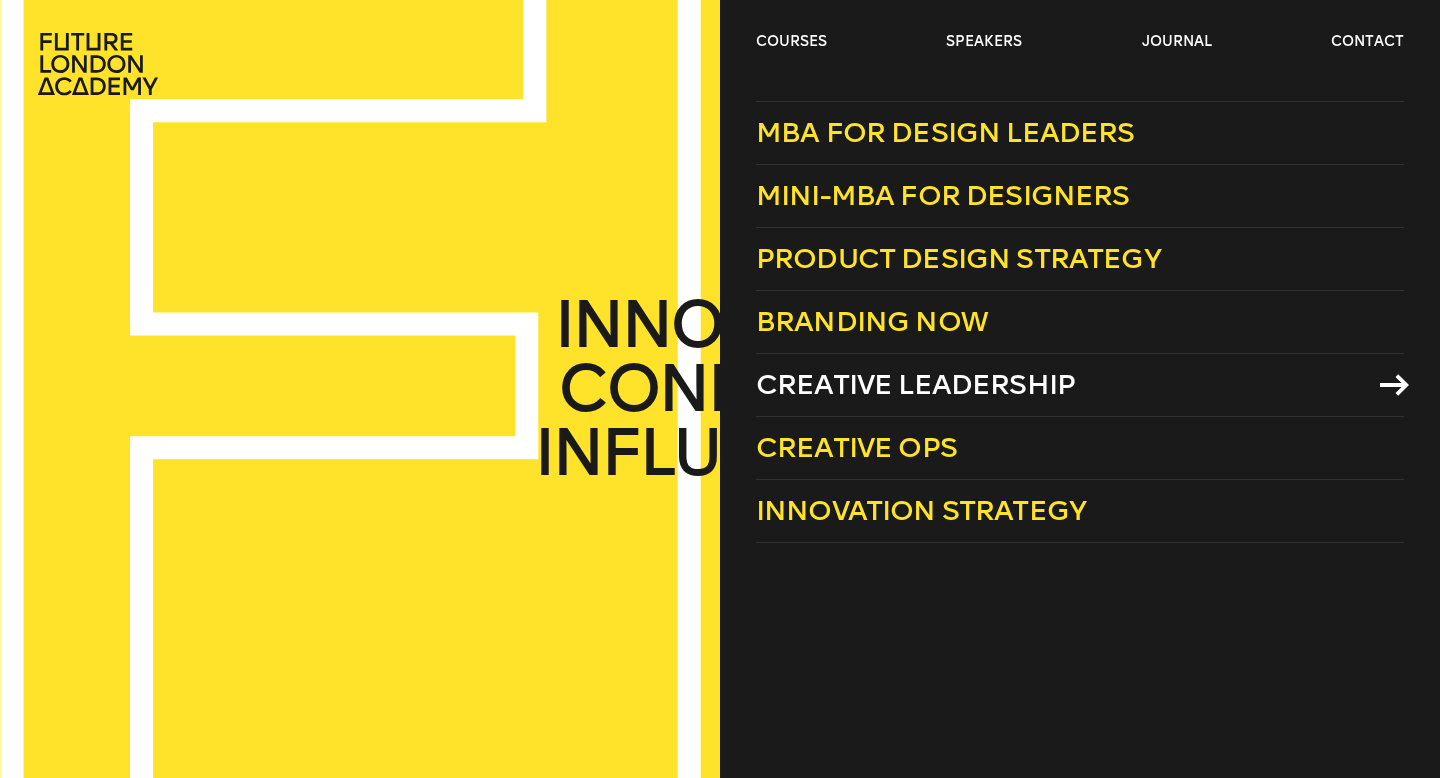 click on "Creative Leadership" at bounding box center (915, 384) 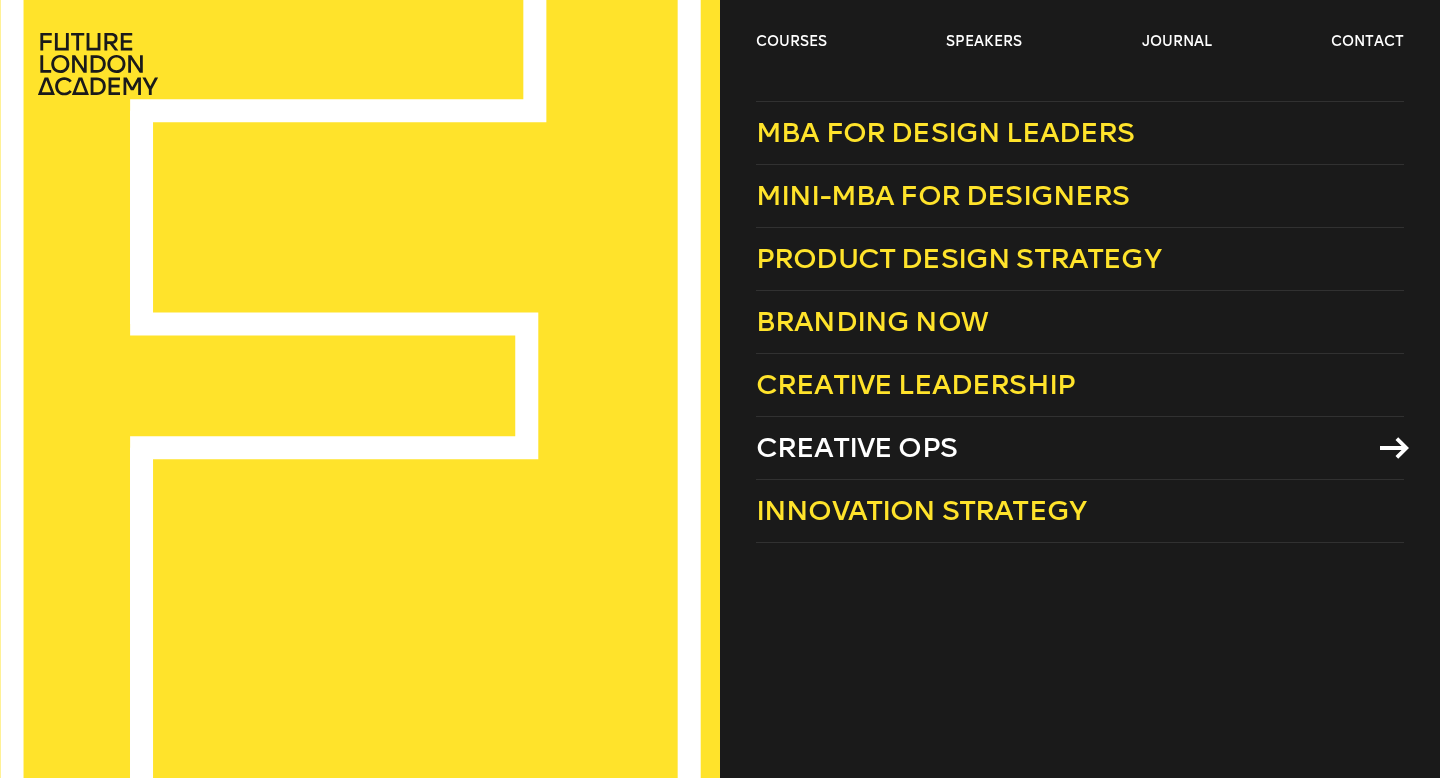 click on "Creative Ops" at bounding box center [856, 447] 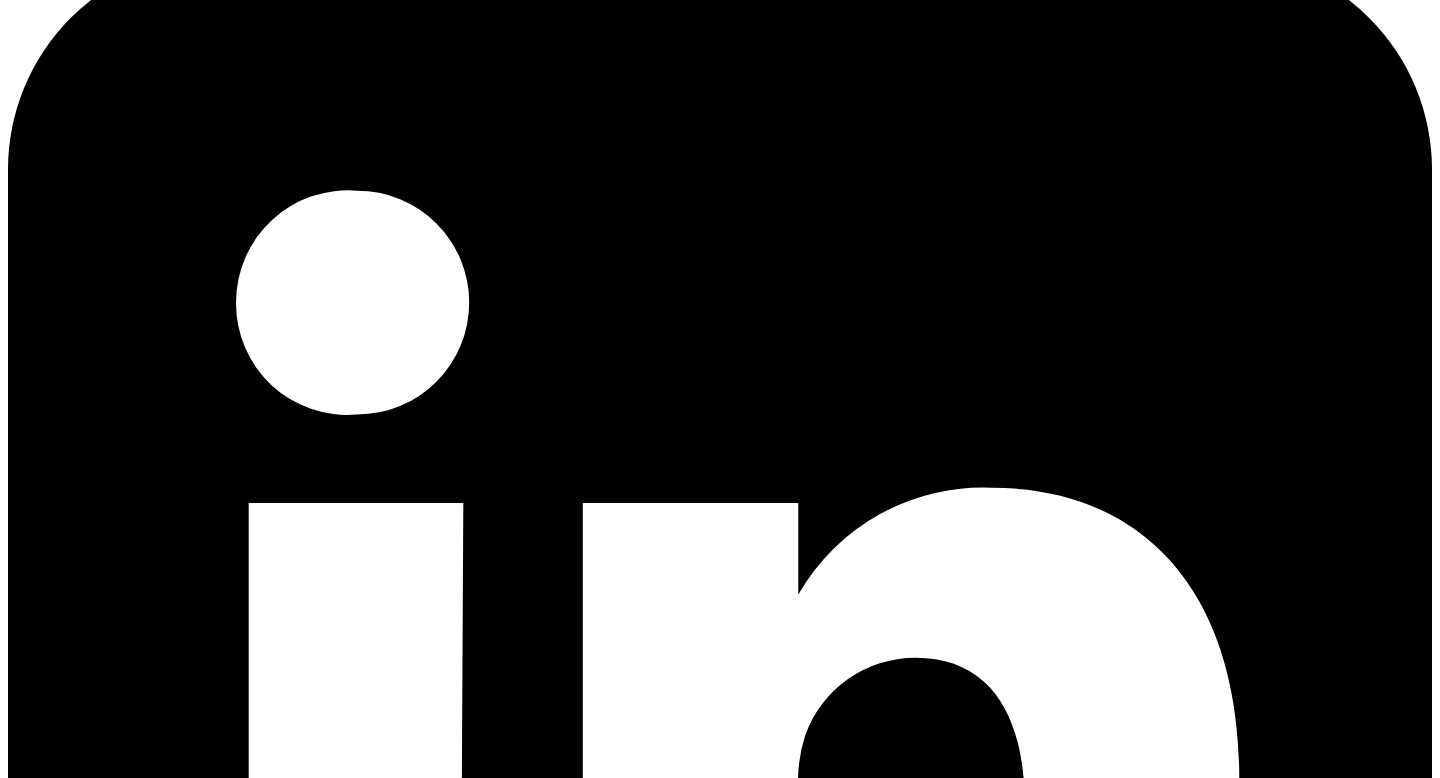 scroll, scrollTop: 6878, scrollLeft: 0, axis: vertical 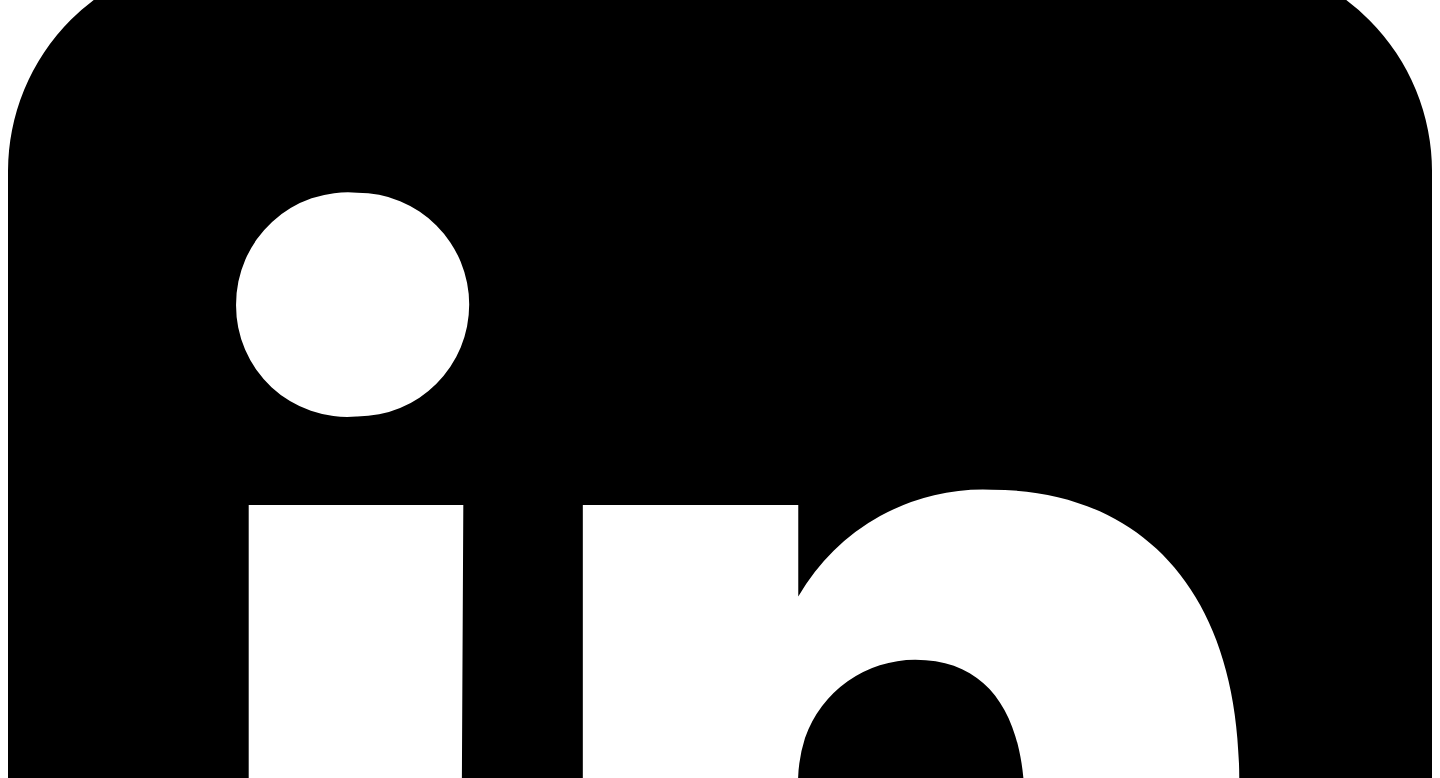 click on "I 'm not a traditional designer, is this programme right for me?" at bounding box center [720, 26783] 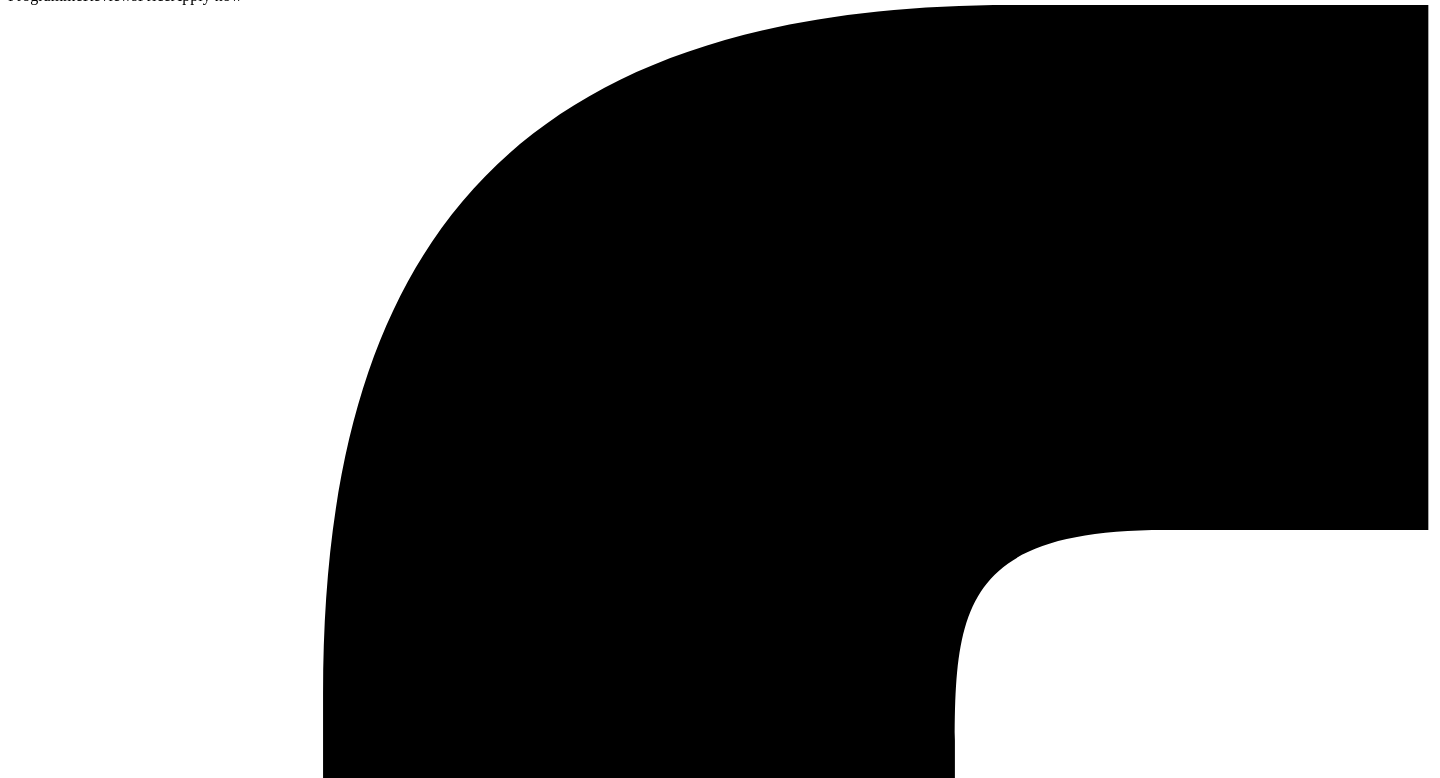 scroll, scrollTop: 0, scrollLeft: 0, axis: both 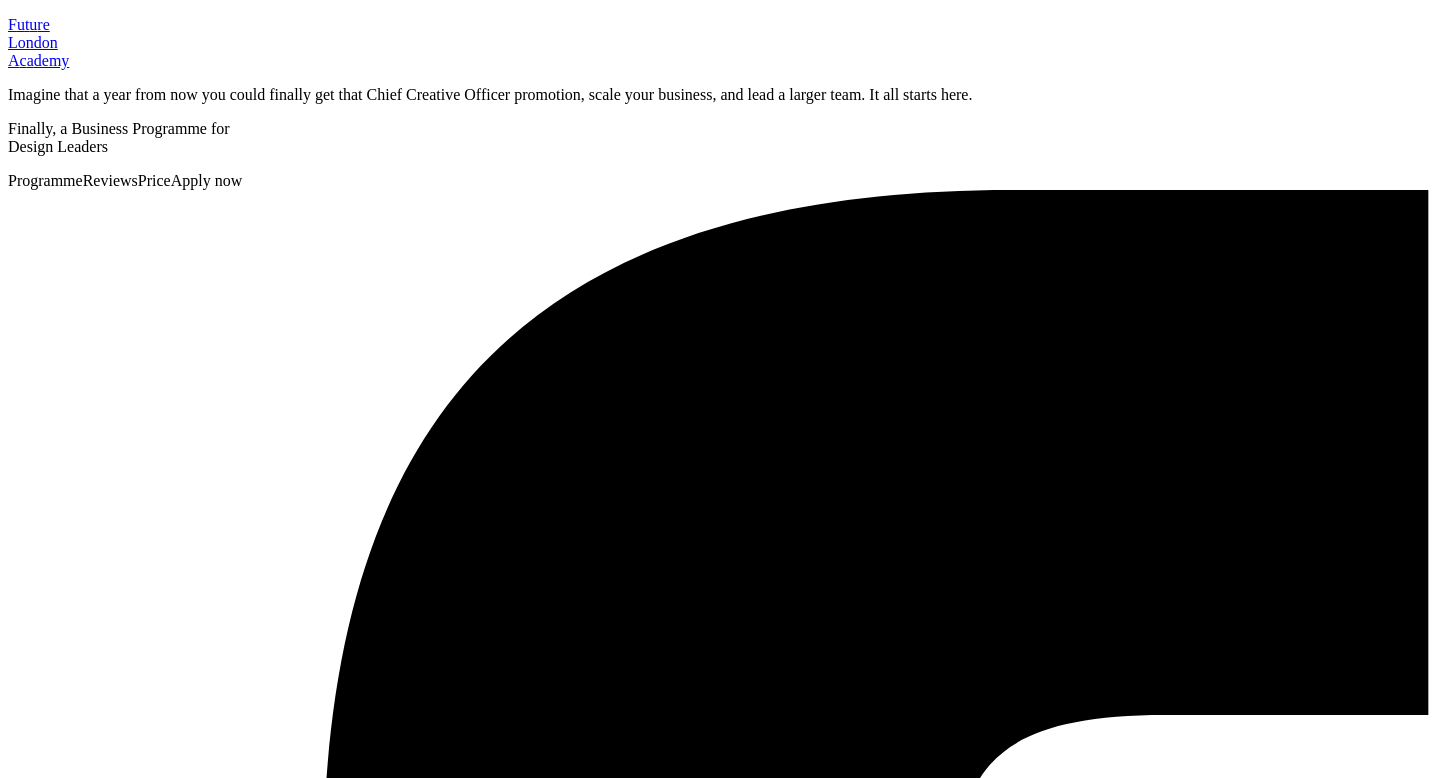 click on "Programme" at bounding box center (45, 180) 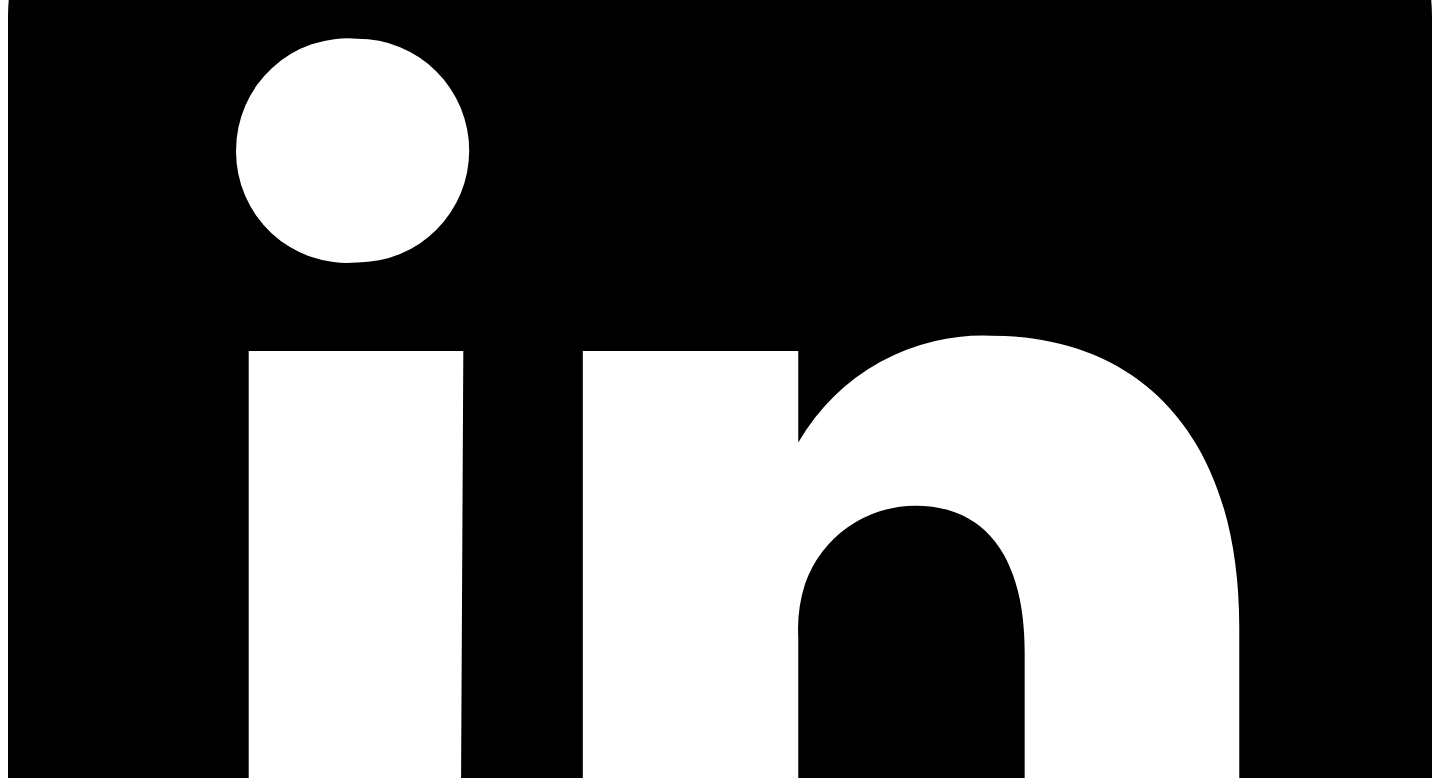 scroll, scrollTop: 7039, scrollLeft: 0, axis: vertical 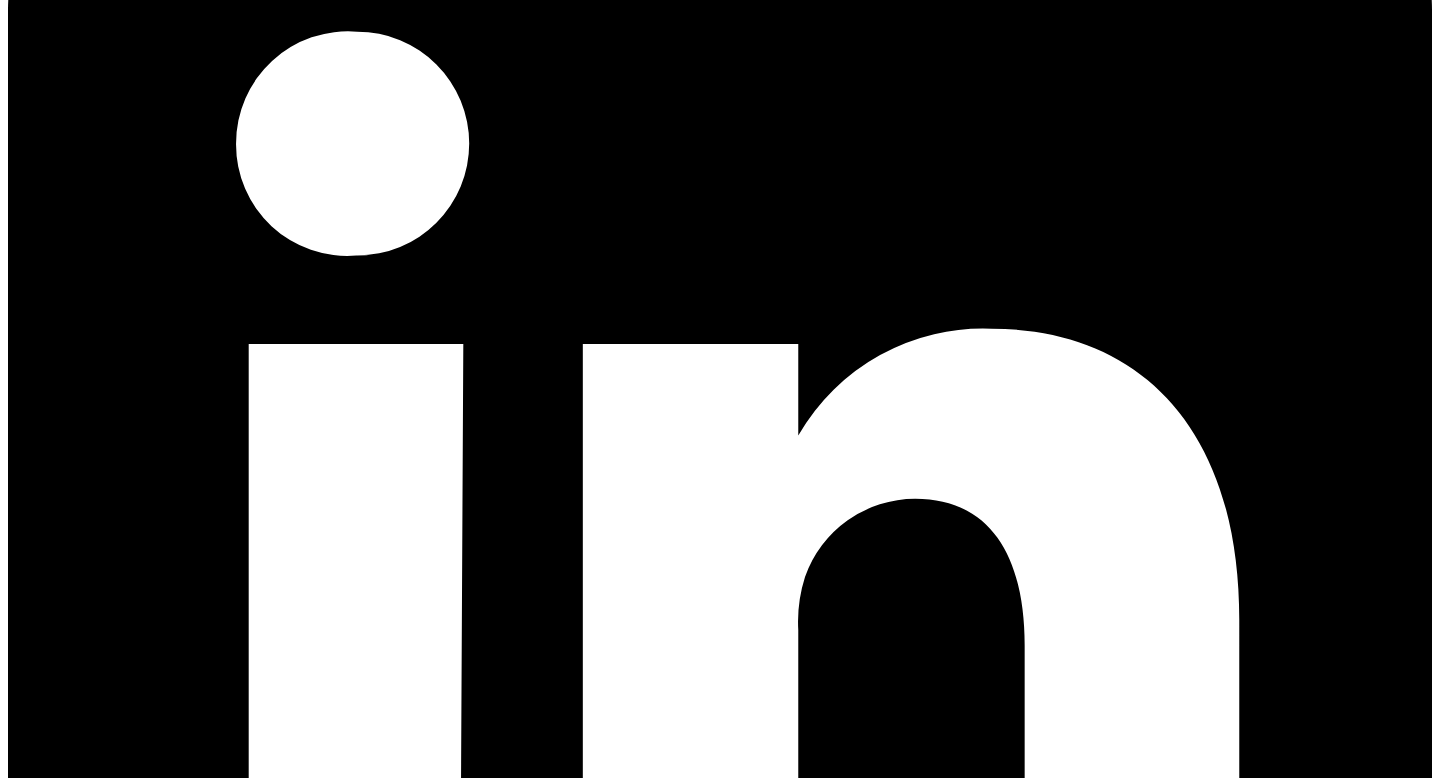 click on "Do  I  need to quit my job to attend the programme?" at bounding box center [720, 26622] 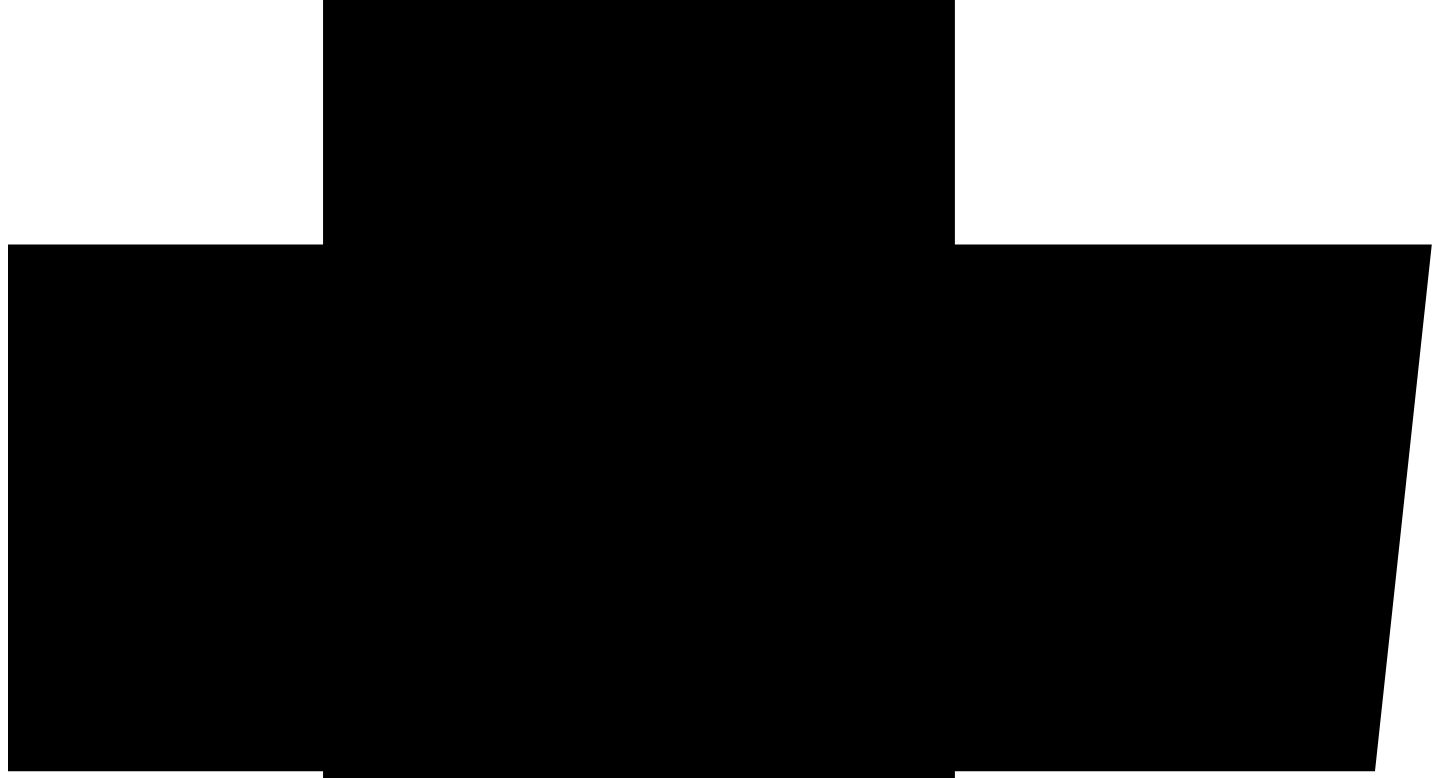 scroll, scrollTop: 0, scrollLeft: 0, axis: both 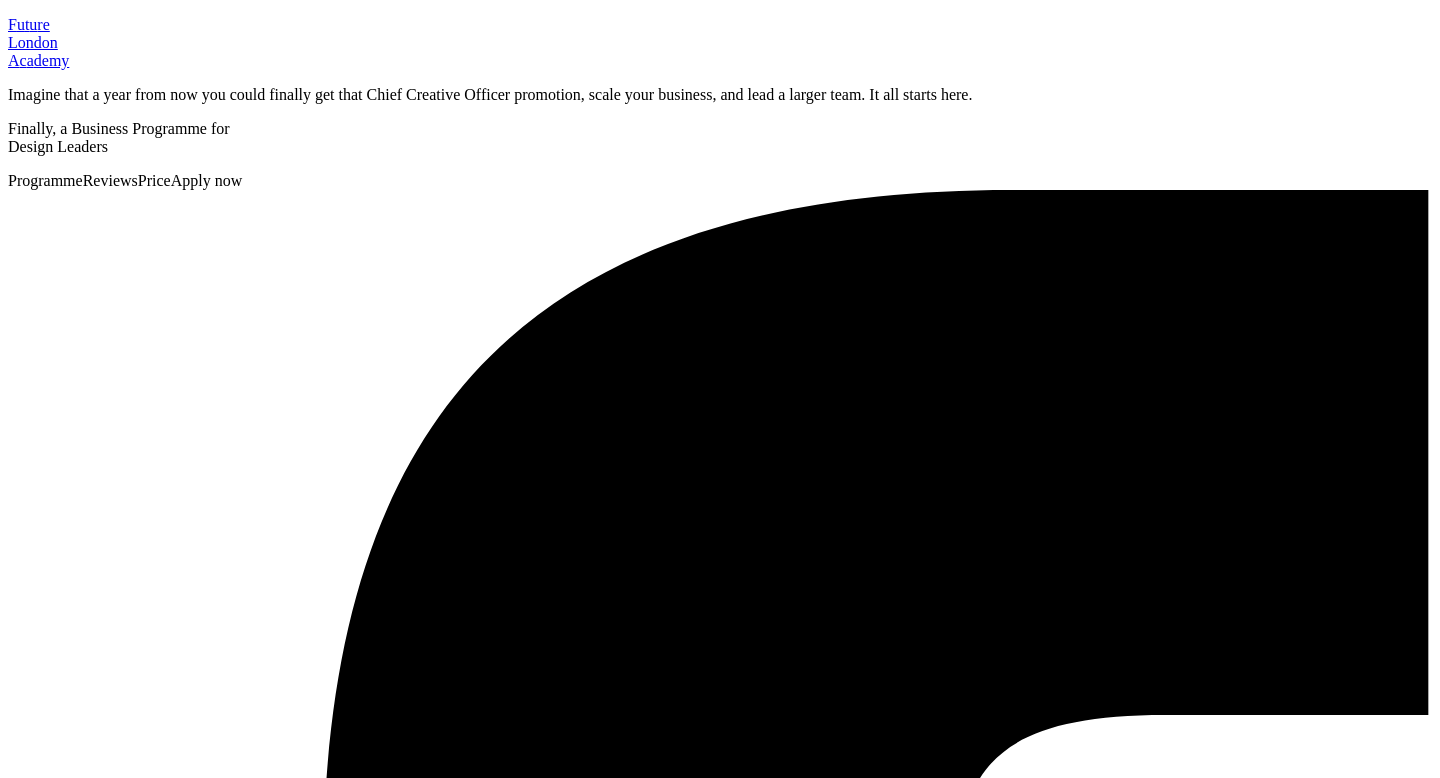 click on "Price" at bounding box center [154, 180] 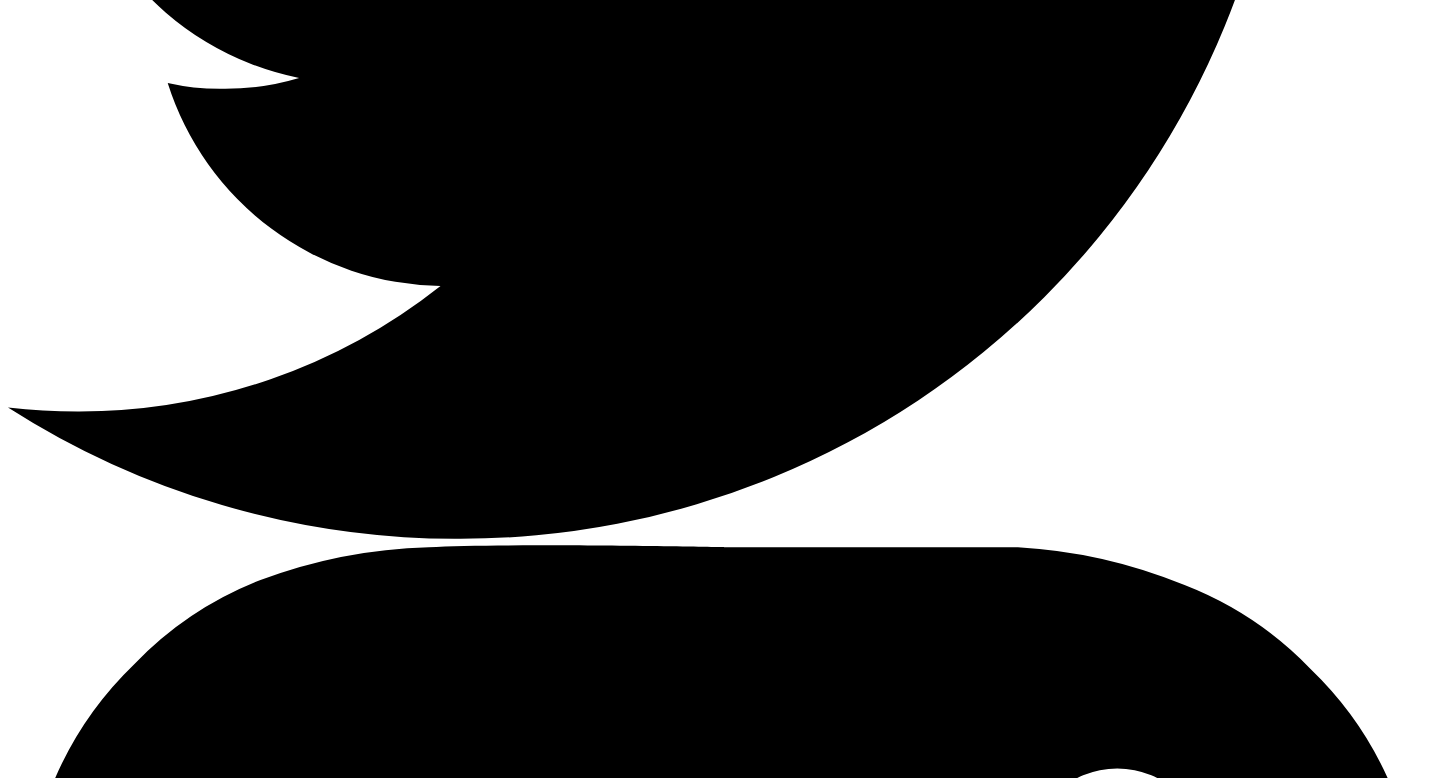 scroll, scrollTop: 3494, scrollLeft: 0, axis: vertical 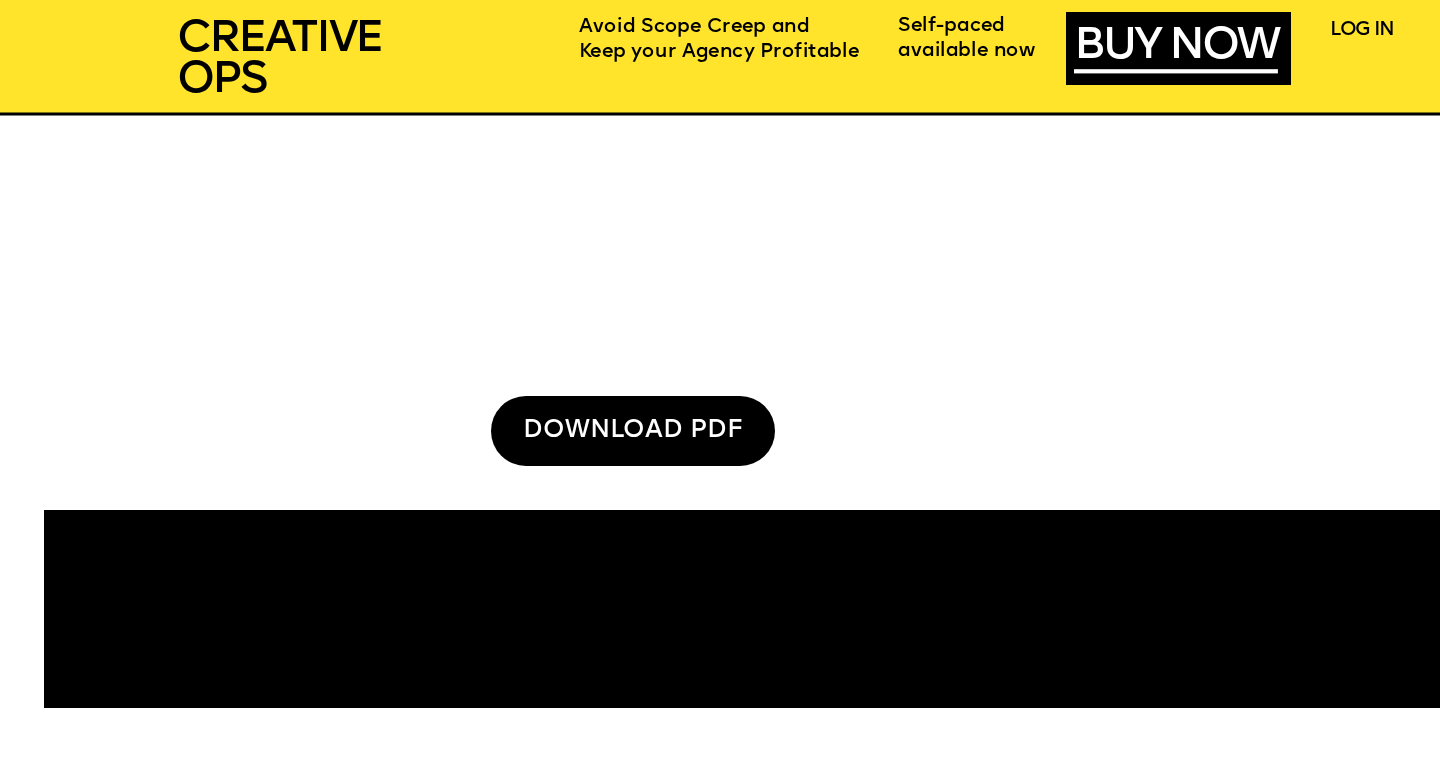 click on "DOWNLOAD PDF" at bounding box center (633, 431) 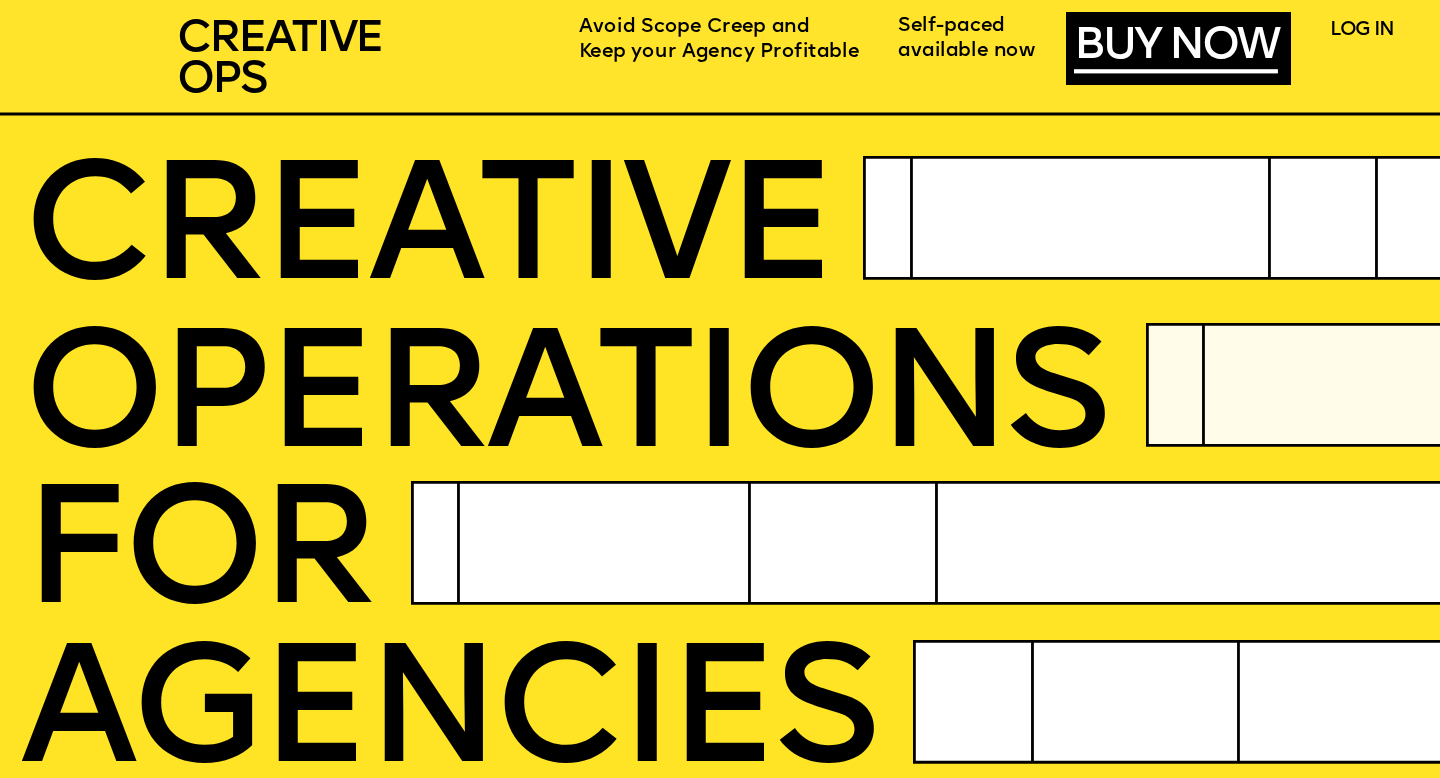 scroll, scrollTop: 97, scrollLeft: 0, axis: vertical 